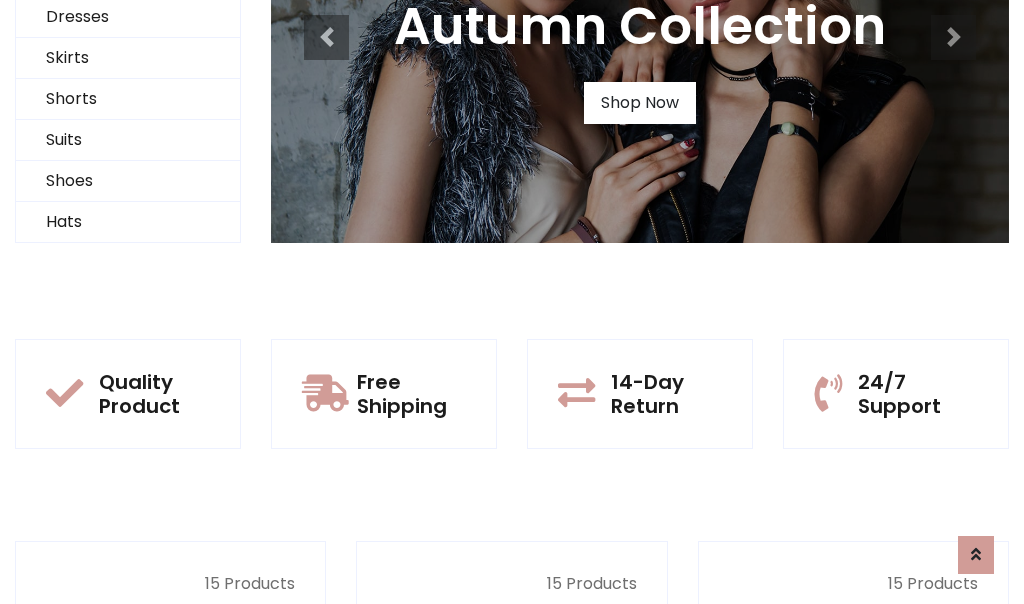 scroll, scrollTop: 0, scrollLeft: 0, axis: both 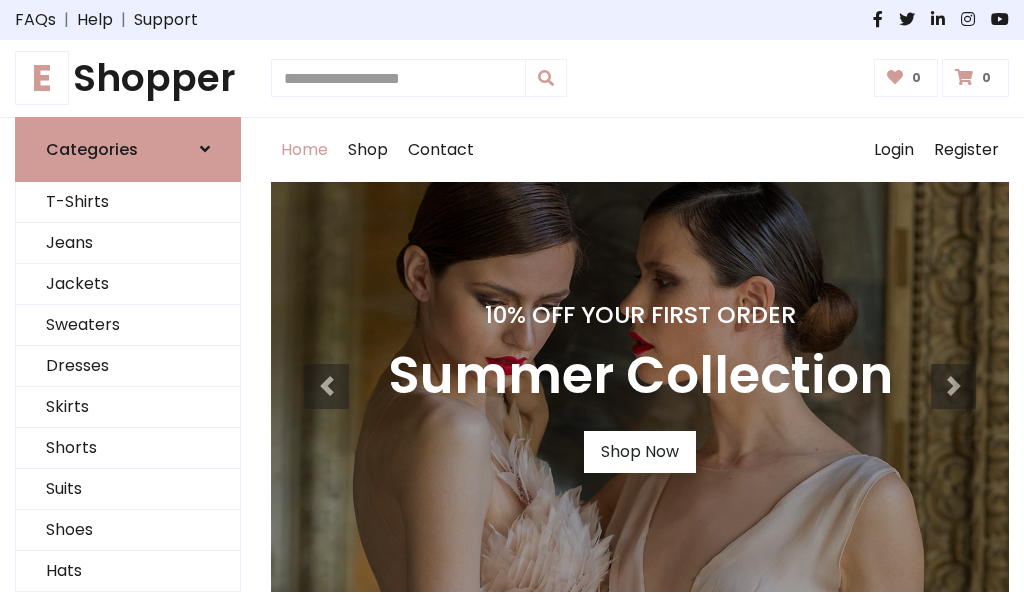 click on "10% Off Your First Order" at bounding box center [640, 315] 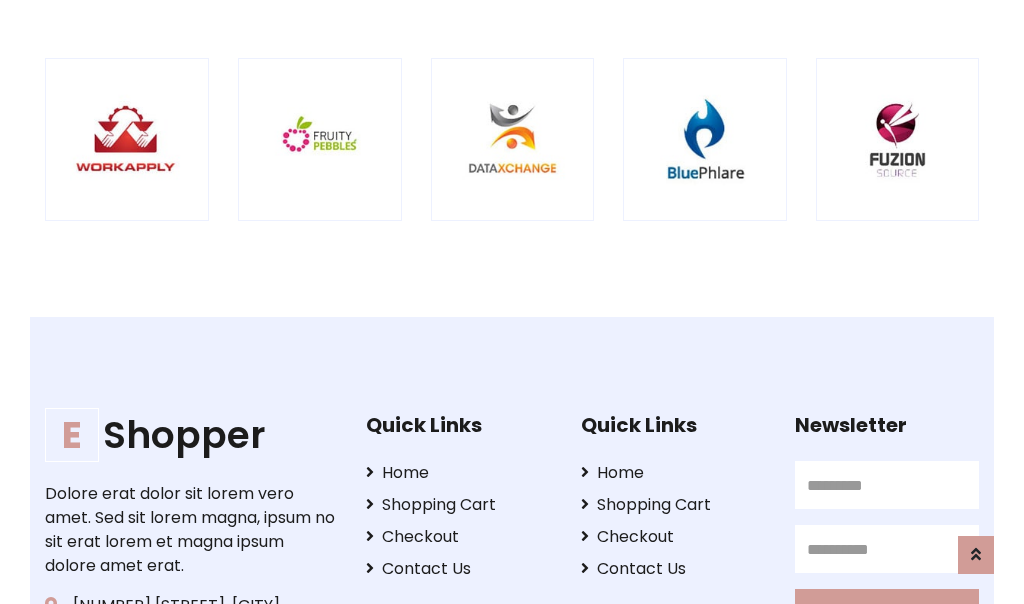 scroll, scrollTop: 1987, scrollLeft: 0, axis: vertical 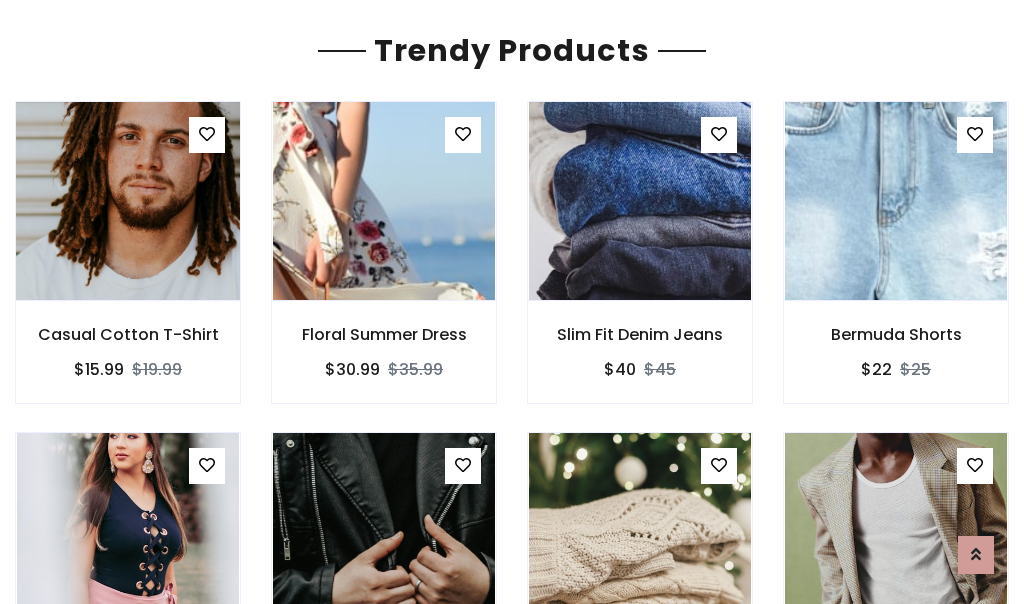 click at bounding box center (128, 201) 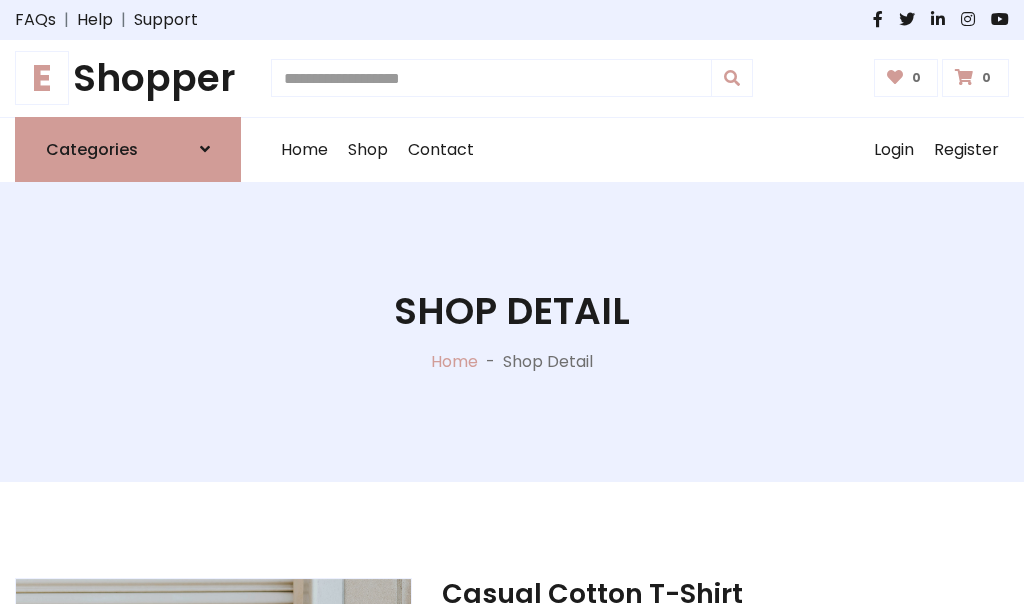 scroll, scrollTop: 182, scrollLeft: 0, axis: vertical 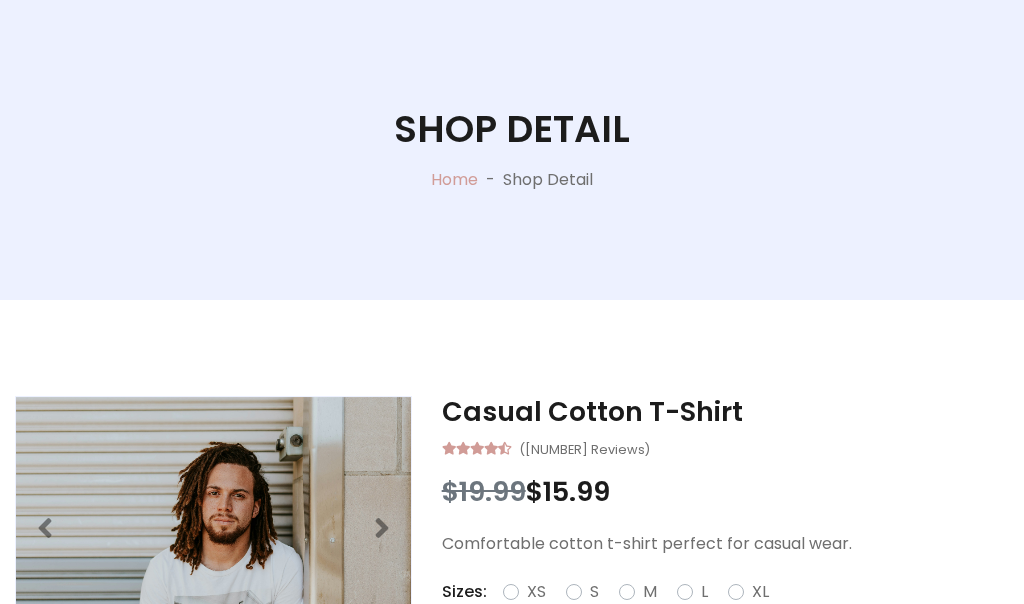 click on "M" at bounding box center [650, 592] 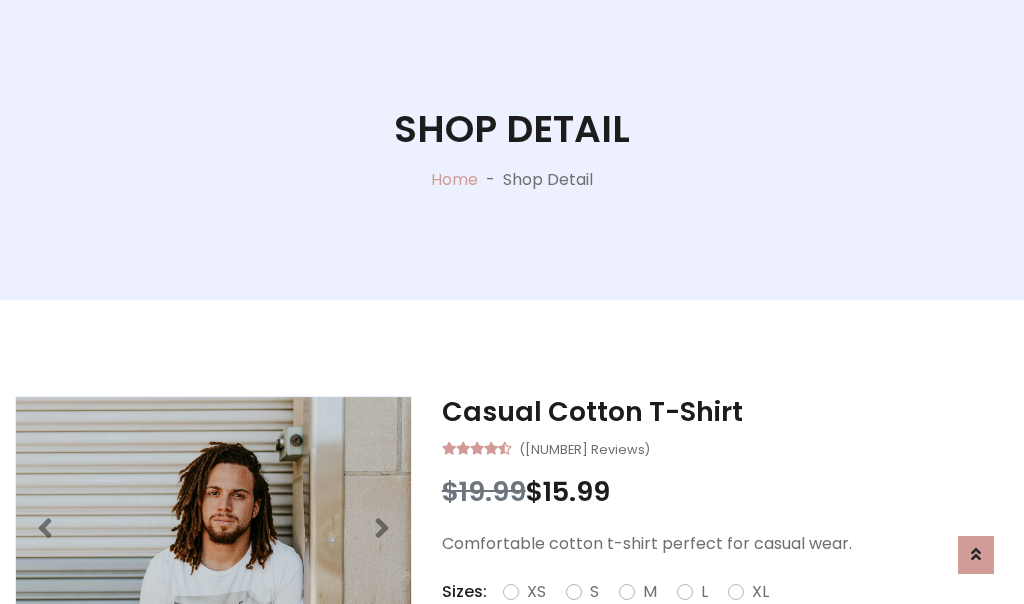 click on "M" at bounding box center (650, 592) 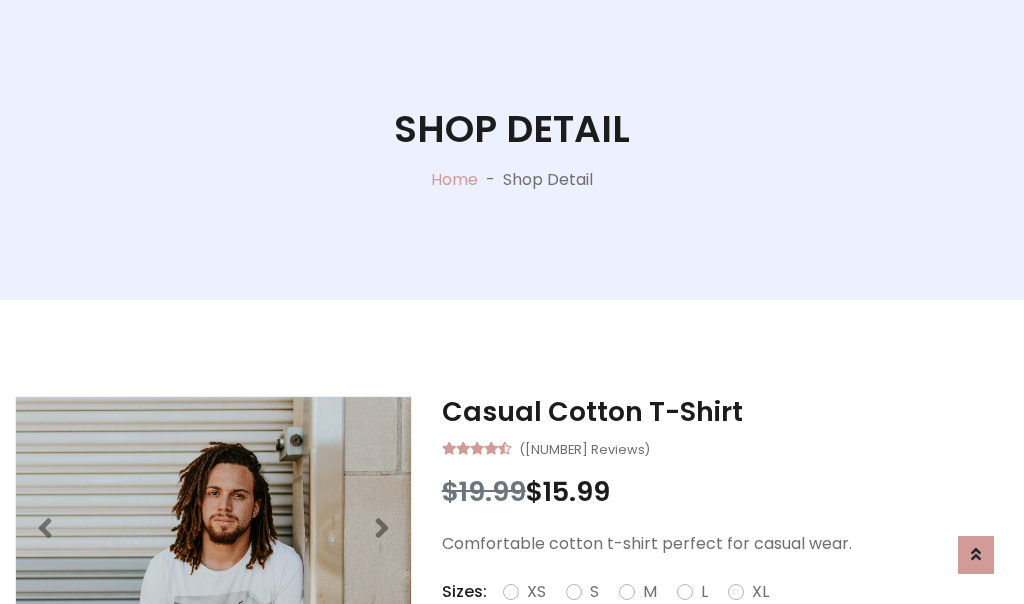 click on "M" at bounding box center (650, 592) 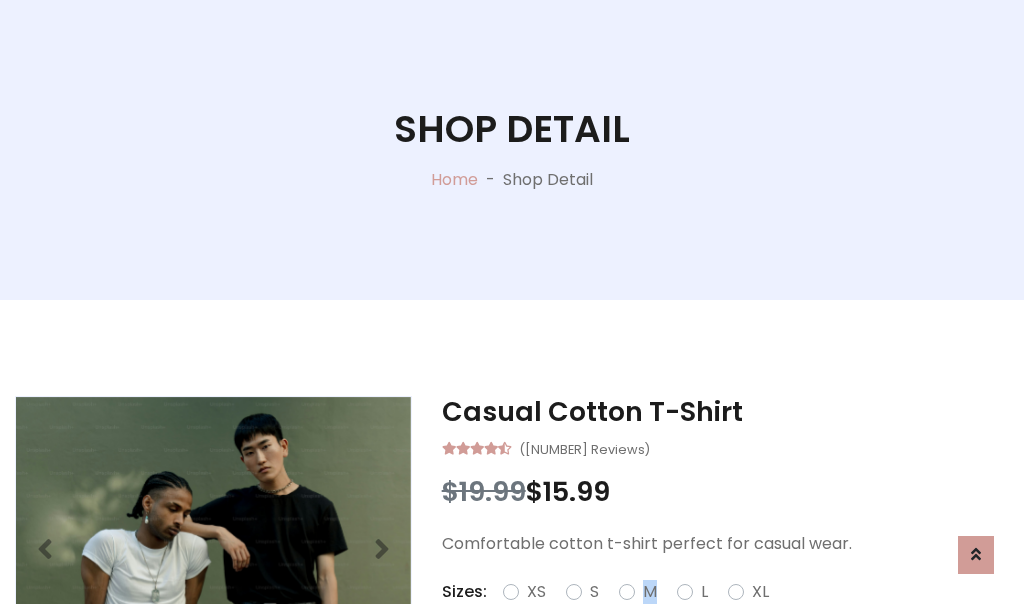 scroll, scrollTop: 4, scrollLeft: 0, axis: vertical 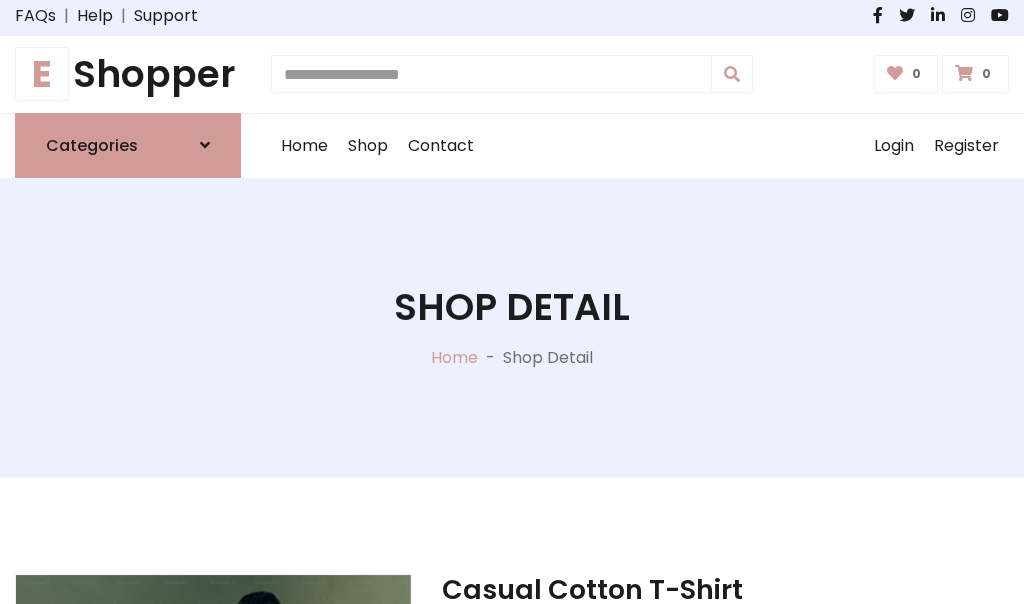 click on "Shop Detail" at bounding box center (512, 307) 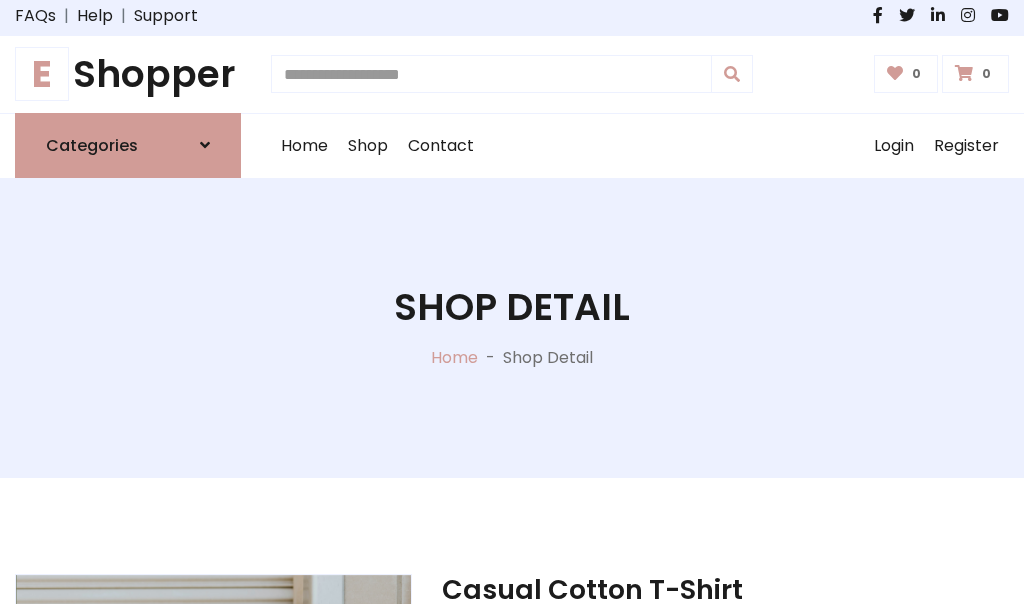 click on "Shop Detail" at bounding box center [512, 307] 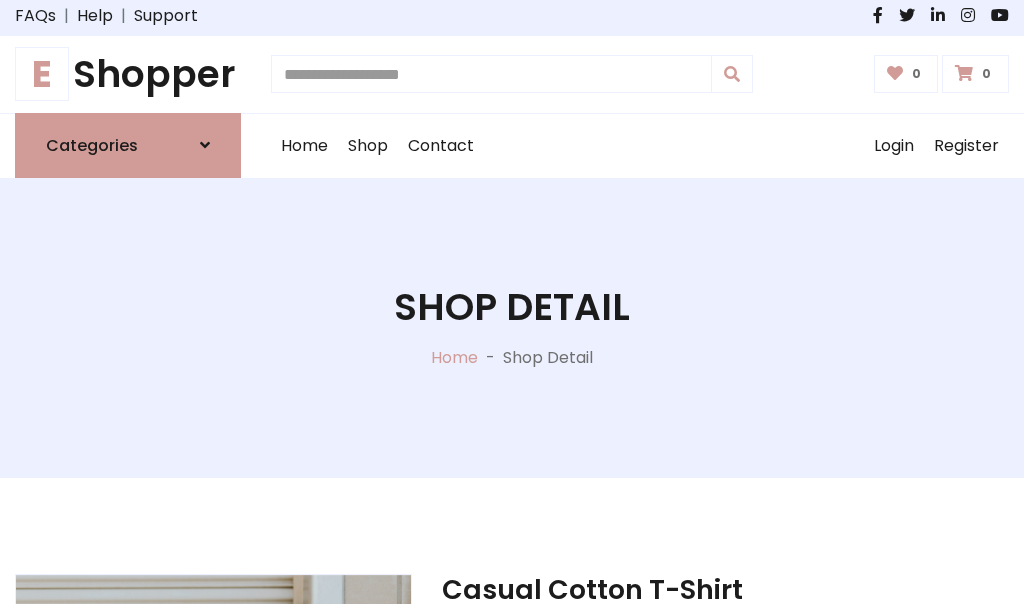 click on "Shop Detail" at bounding box center [512, 307] 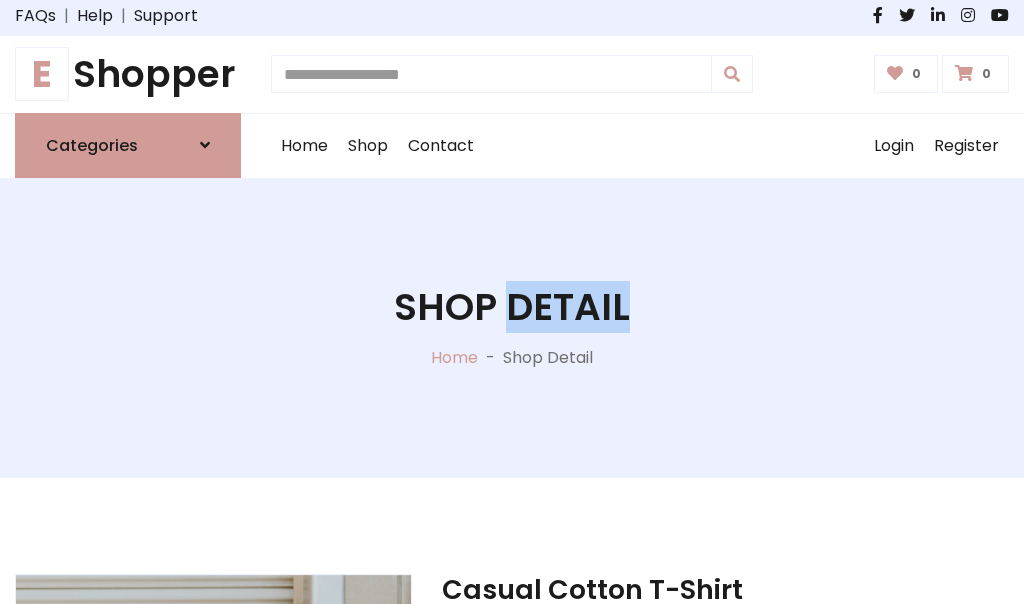 click on "Shop Detail" at bounding box center [512, 307] 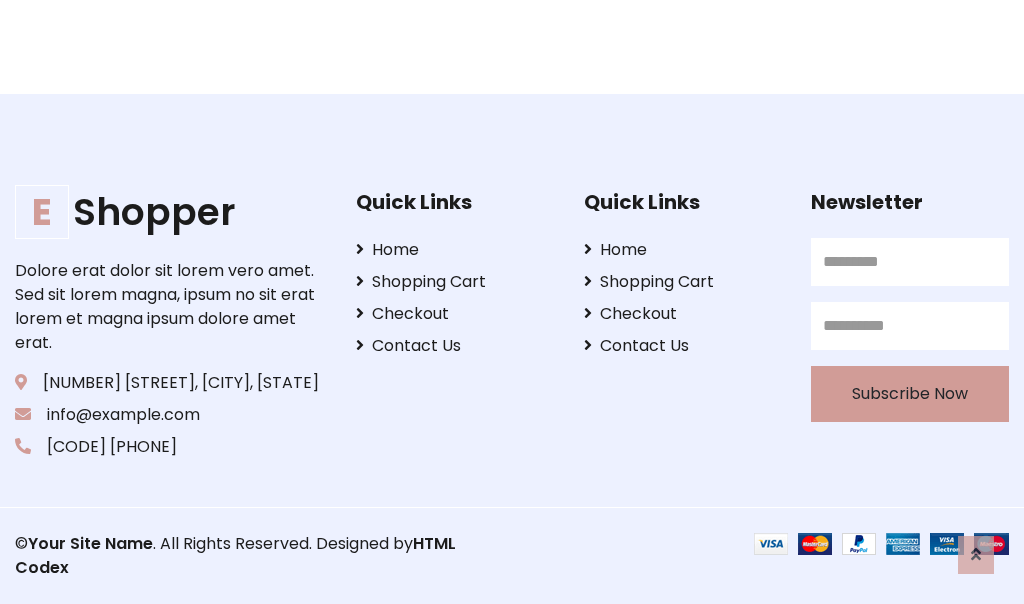 scroll, scrollTop: 0, scrollLeft: 0, axis: both 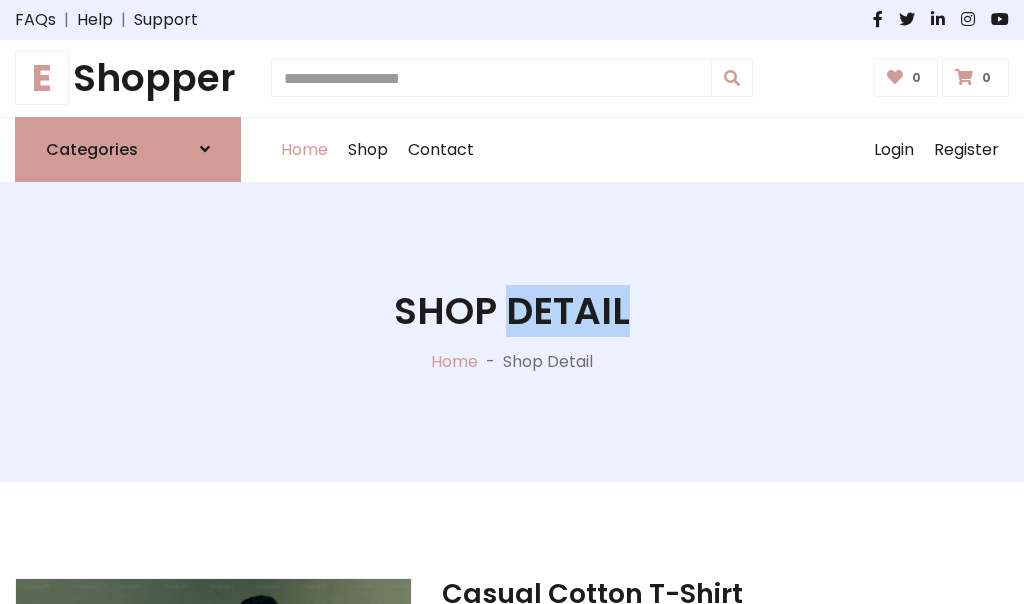 click on "Home" at bounding box center (304, 150) 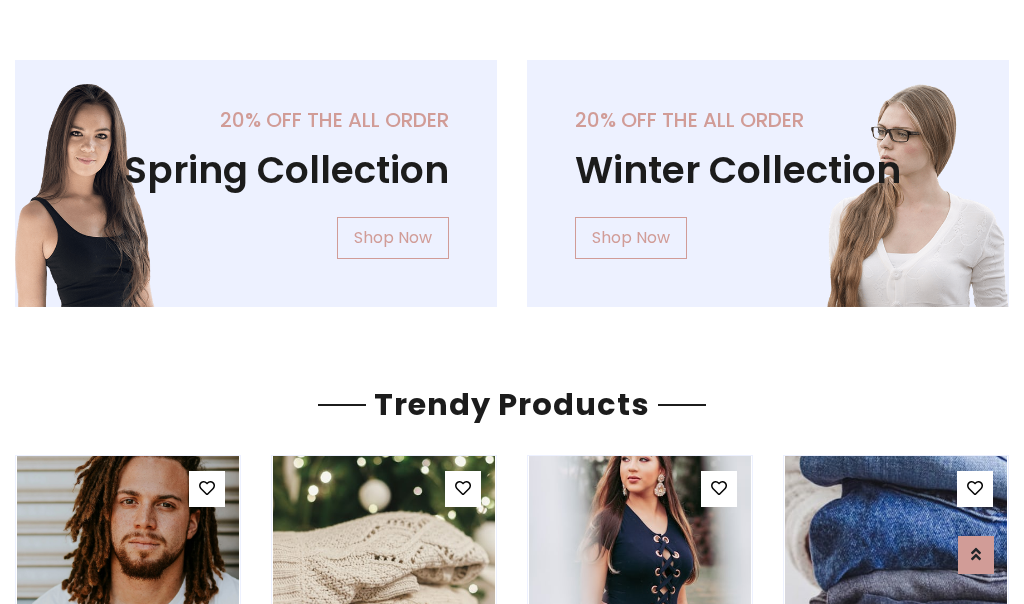 scroll, scrollTop: 0, scrollLeft: 0, axis: both 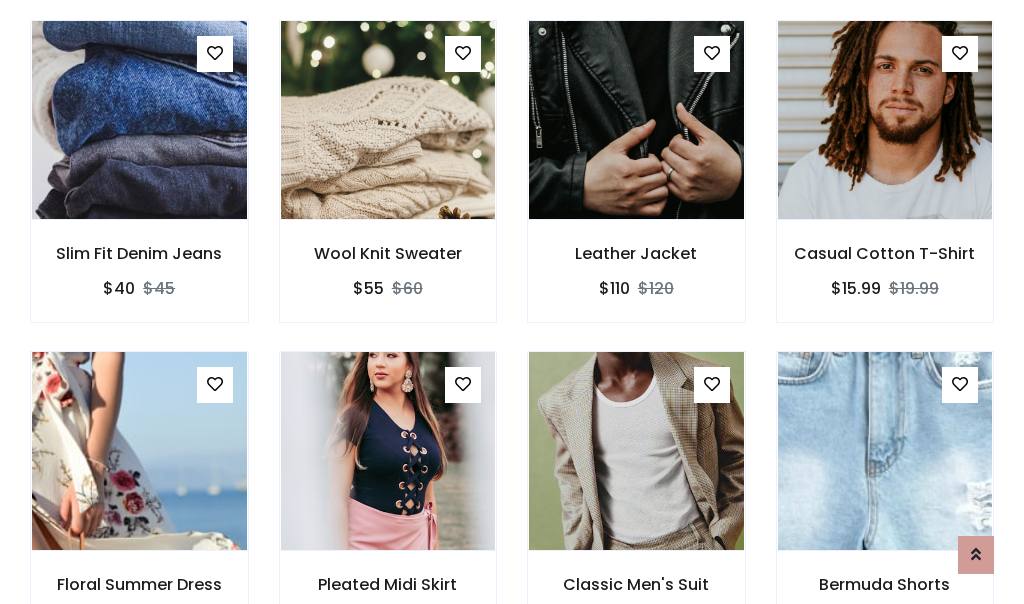 click on "Your Site Name" at bounding box center (120, 1479) 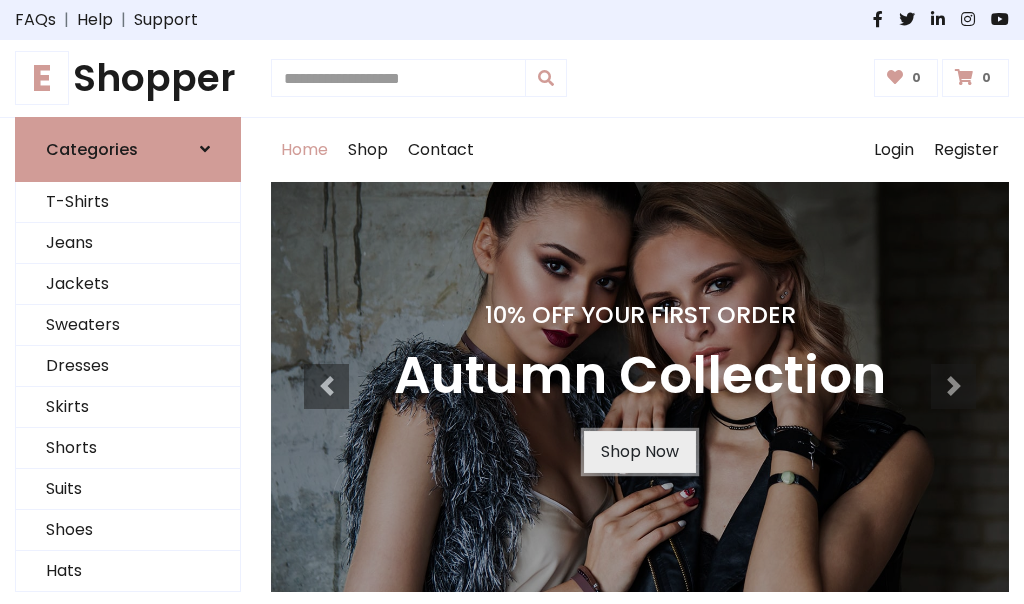 click on "Shop Now" at bounding box center [640, 452] 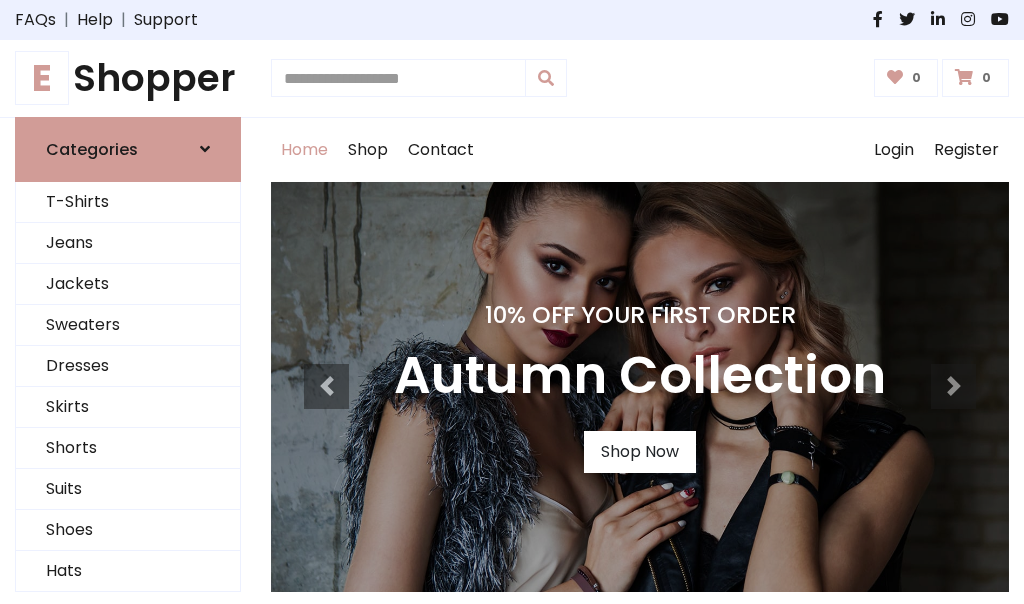 scroll, scrollTop: 0, scrollLeft: 0, axis: both 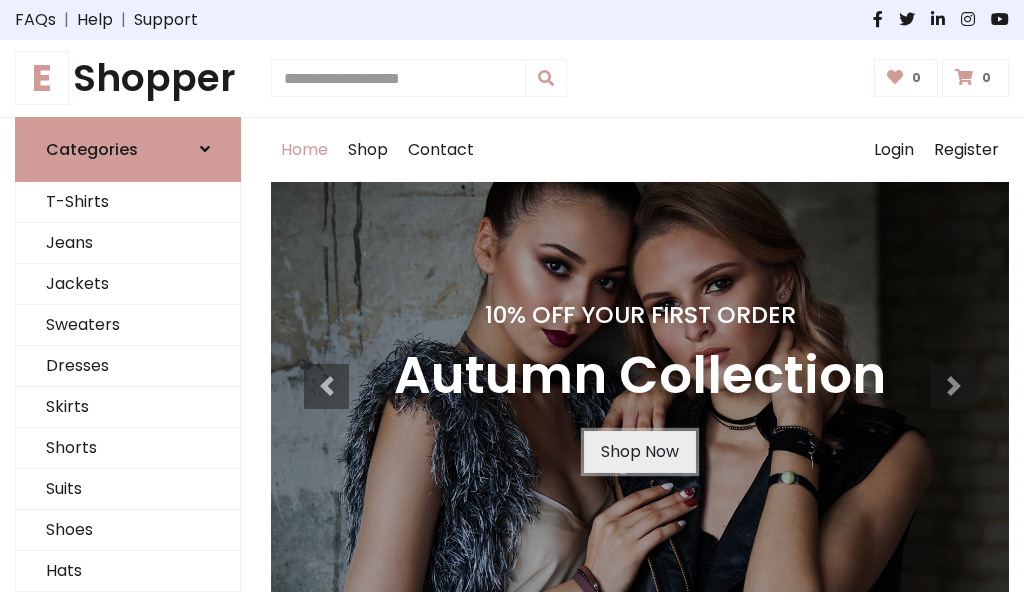 click on "Shop Now" at bounding box center (640, 452) 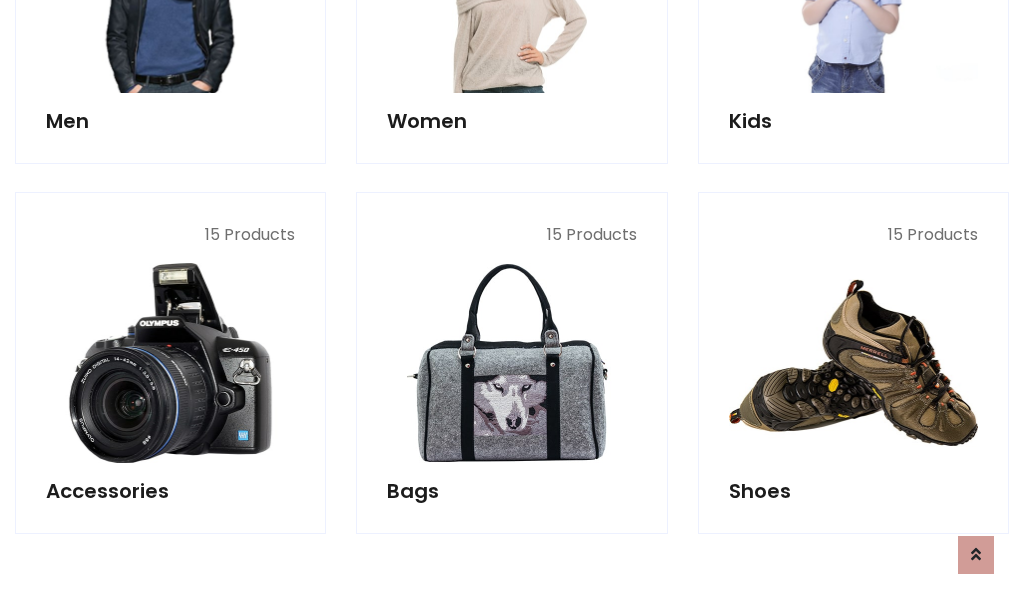 scroll, scrollTop: 1994, scrollLeft: 0, axis: vertical 